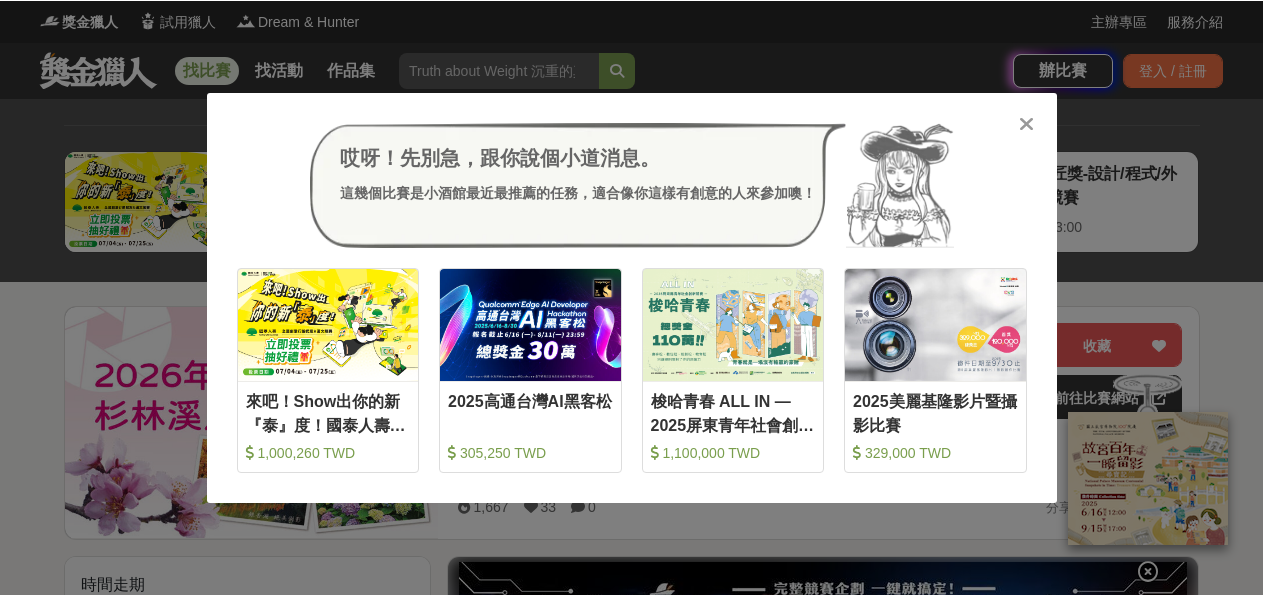 scroll, scrollTop: 0, scrollLeft: 0, axis: both 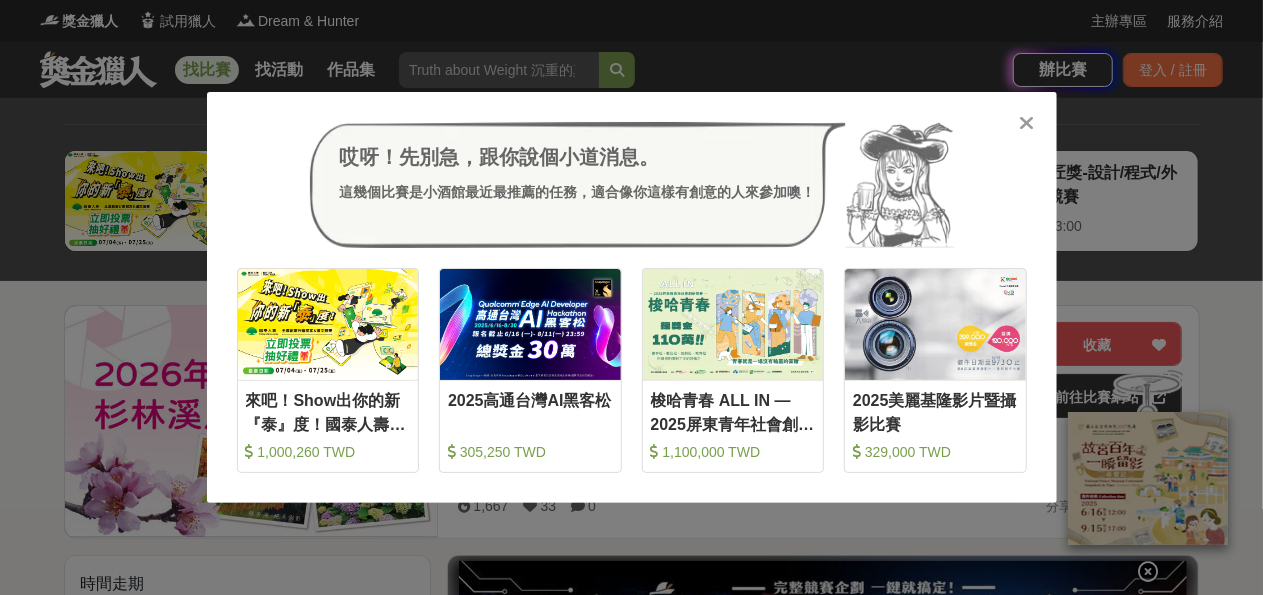 click at bounding box center [1027, 122] 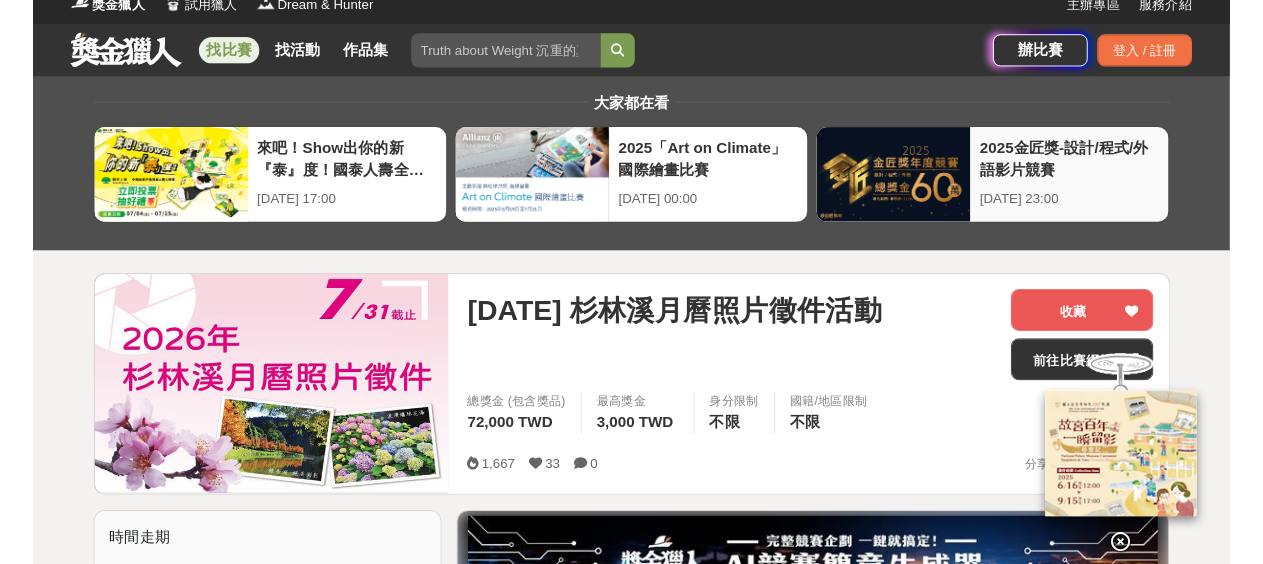 scroll, scrollTop: 0, scrollLeft: 0, axis: both 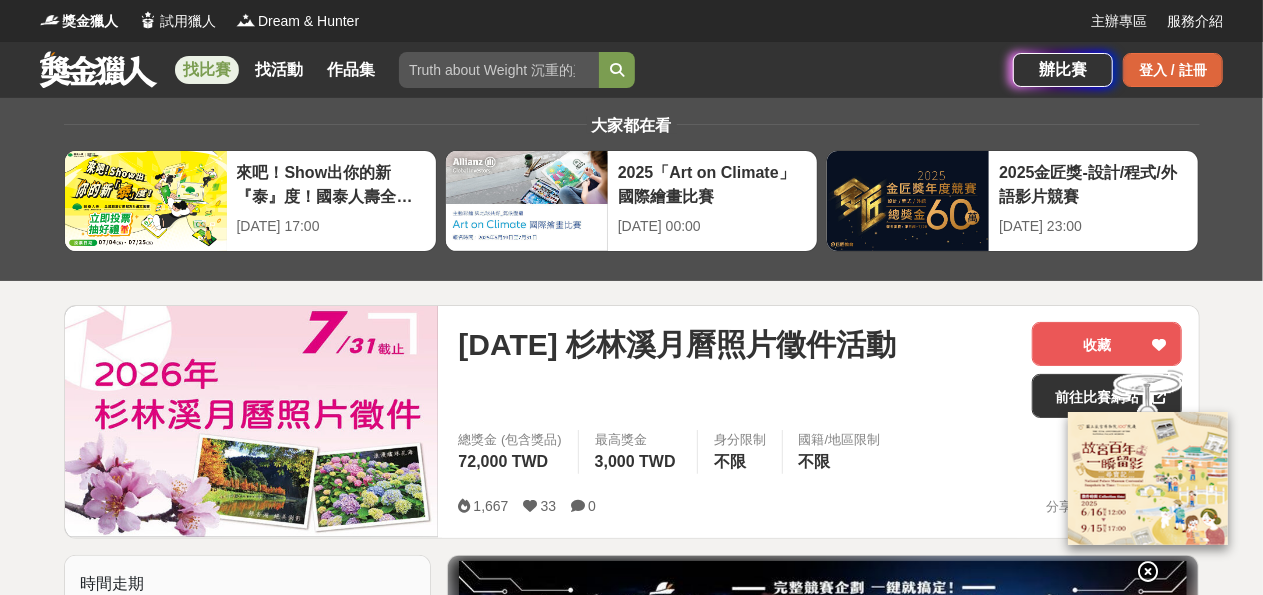 click on "登入 / 註冊" at bounding box center (1173, 70) 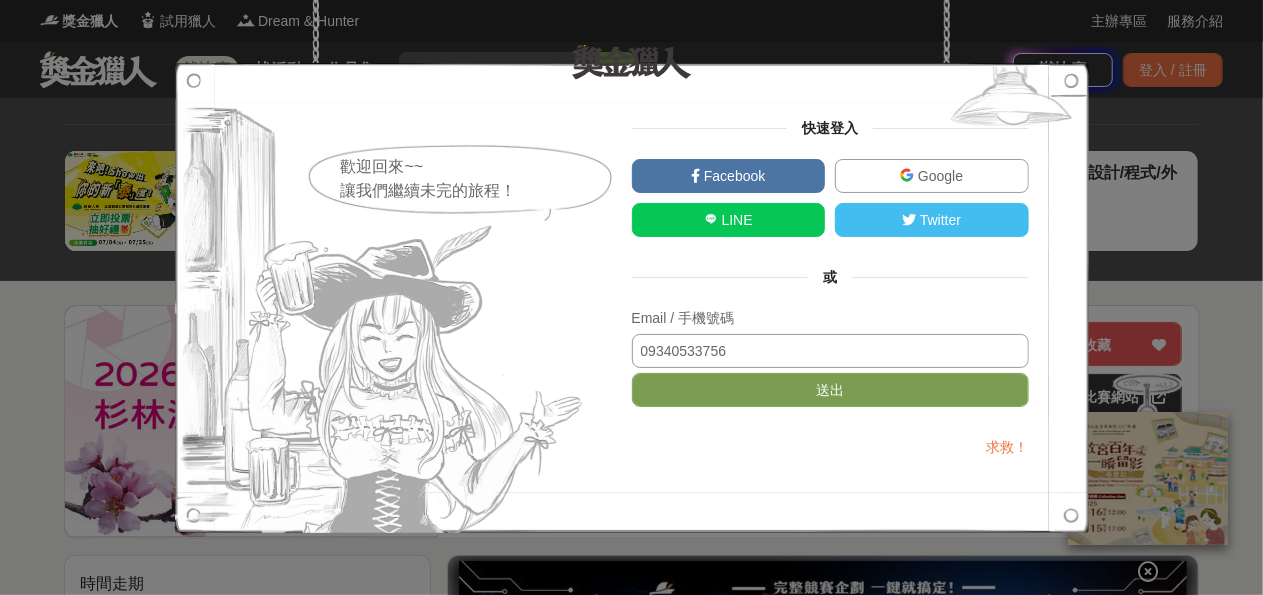 click on "送出" at bounding box center (830, 390) 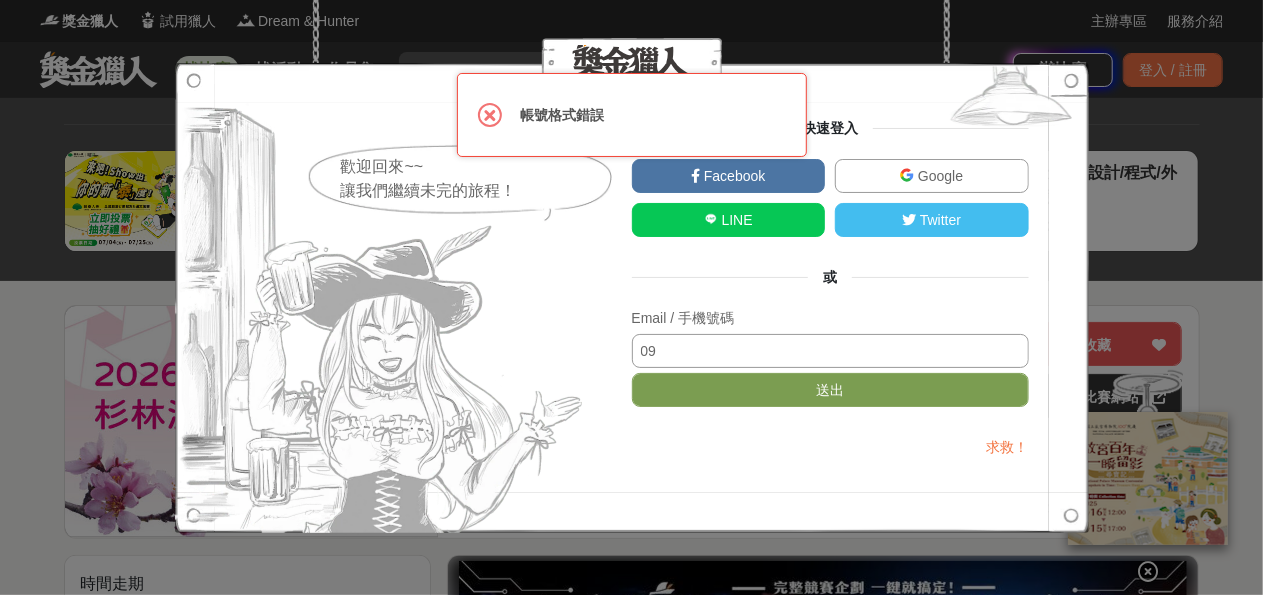 type on "0" 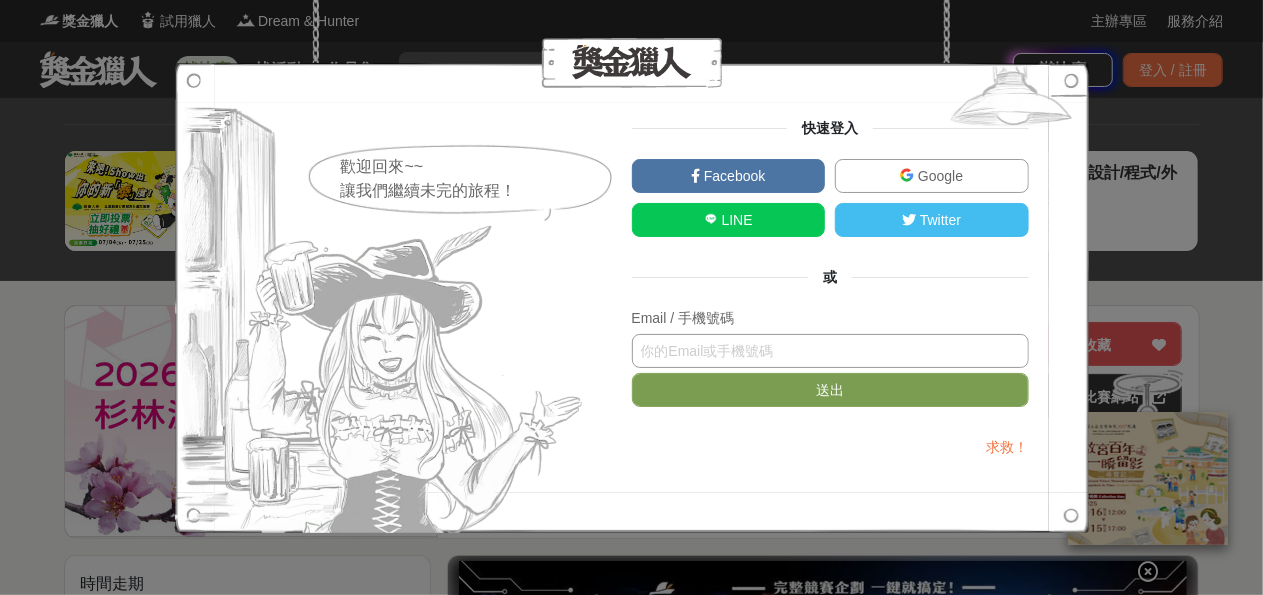 type on "ㄏ" 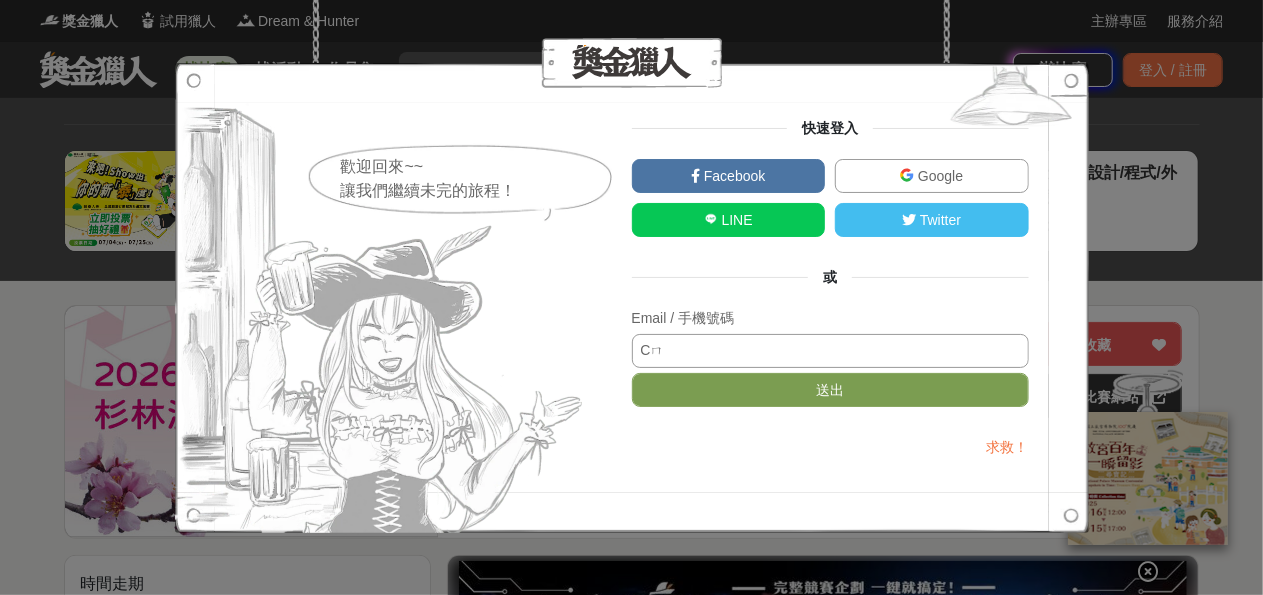 type on "C" 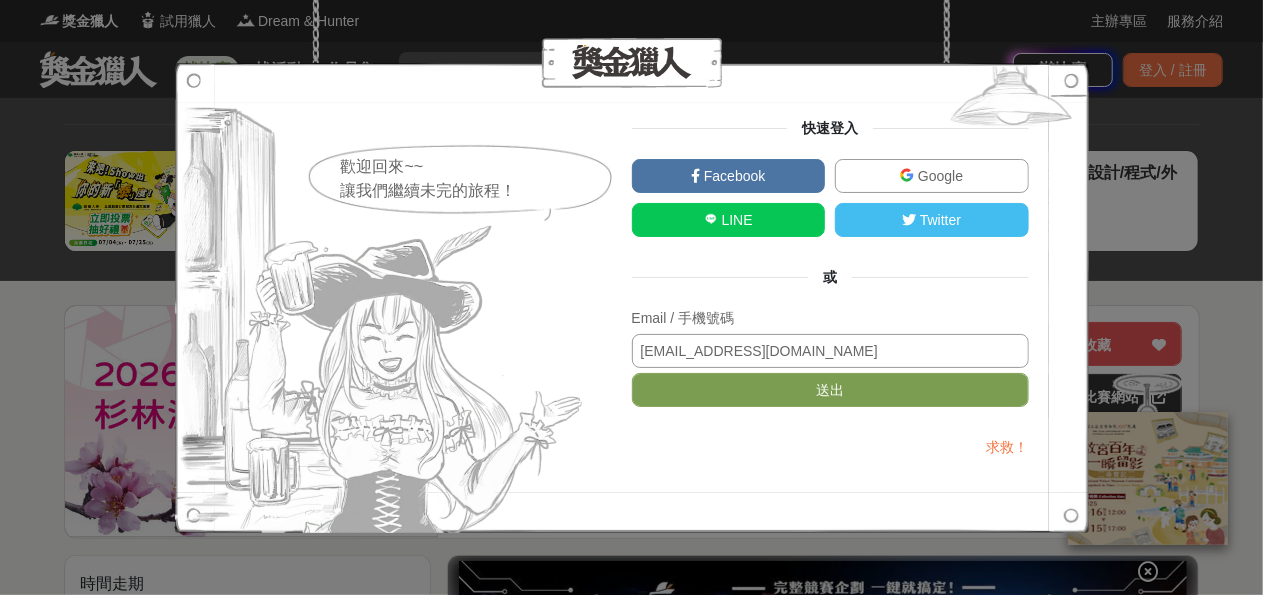 type on "[EMAIL_ADDRESS][DOMAIN_NAME]" 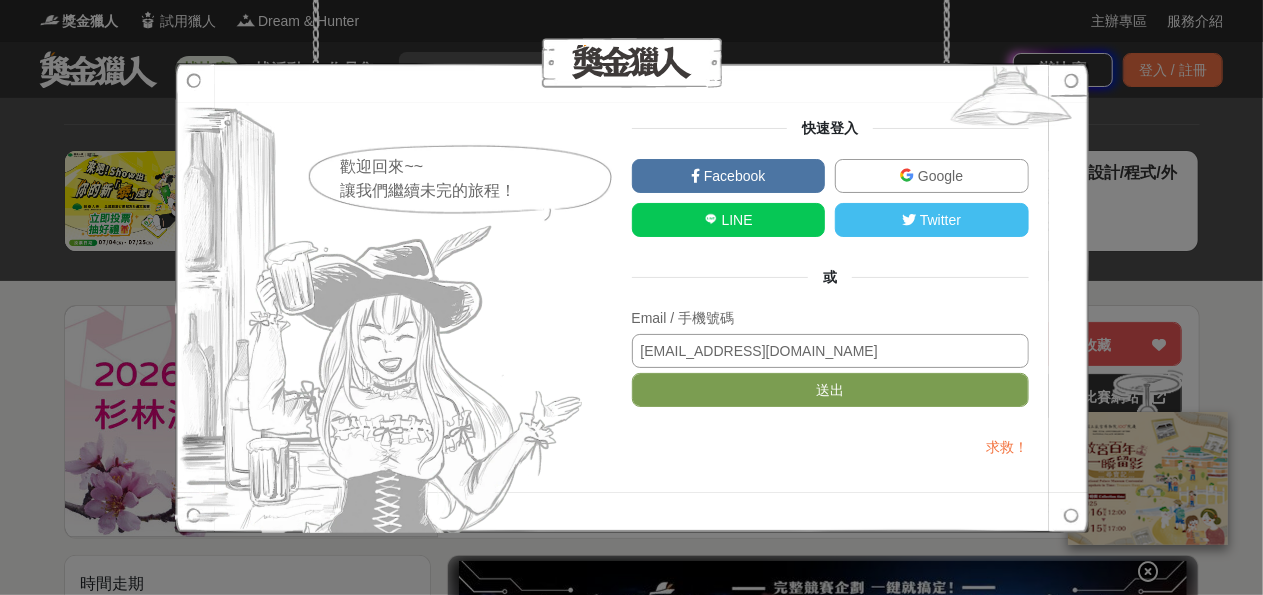 click on "送出" at bounding box center (830, 390) 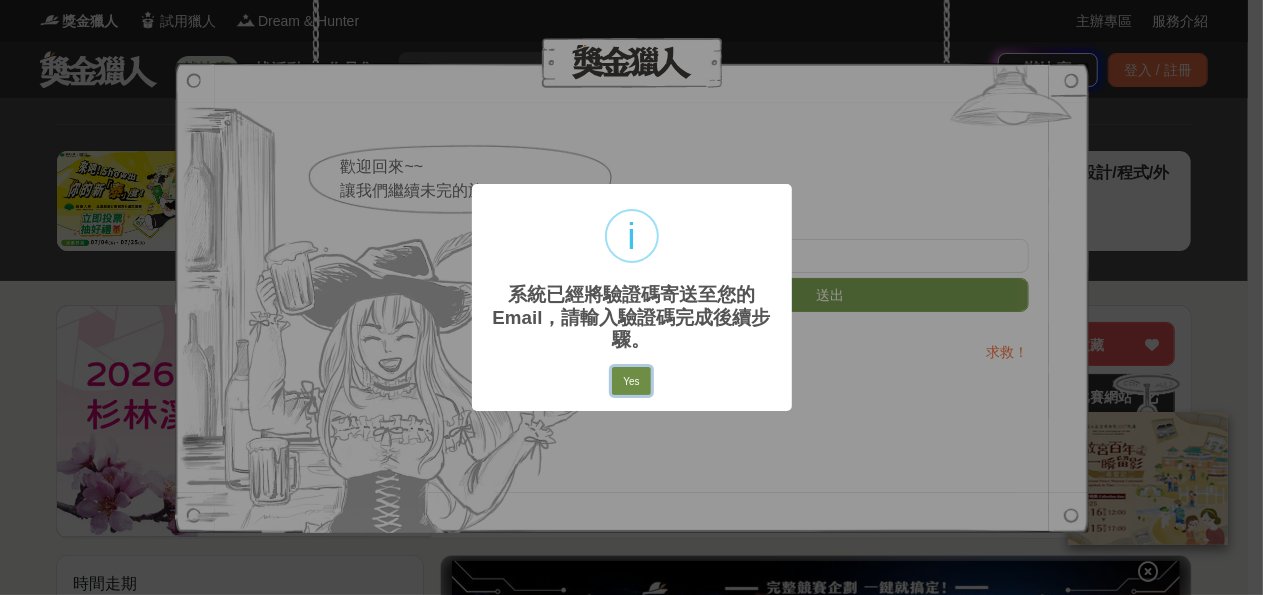 click on "Yes" at bounding box center [631, 381] 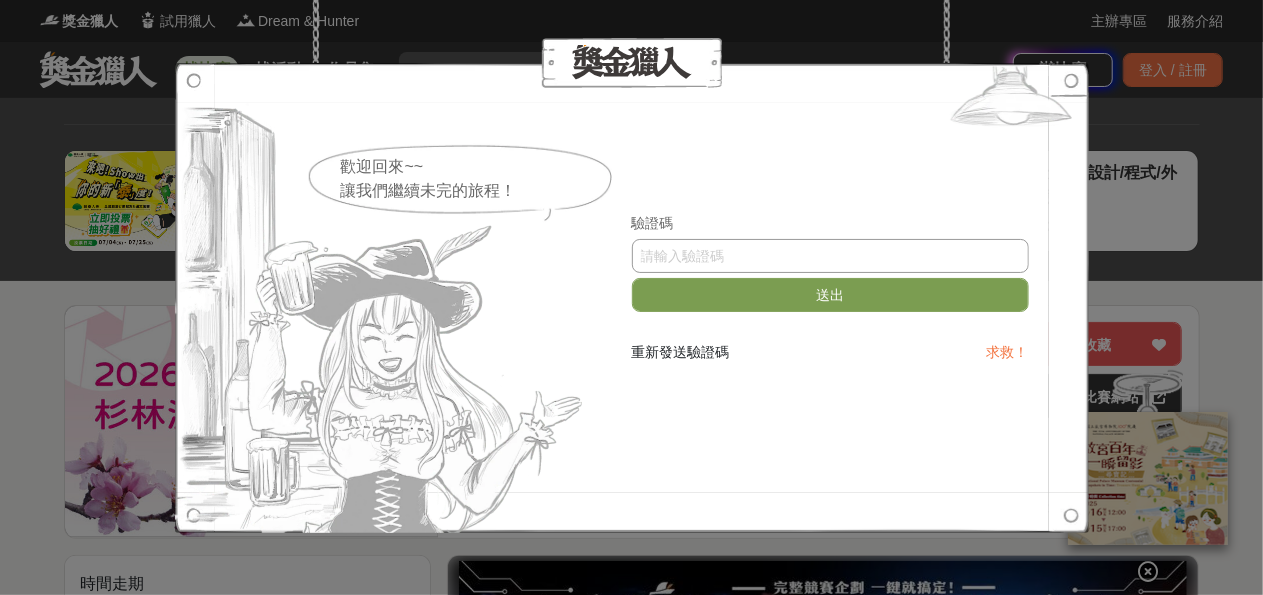 click at bounding box center (830, 256) 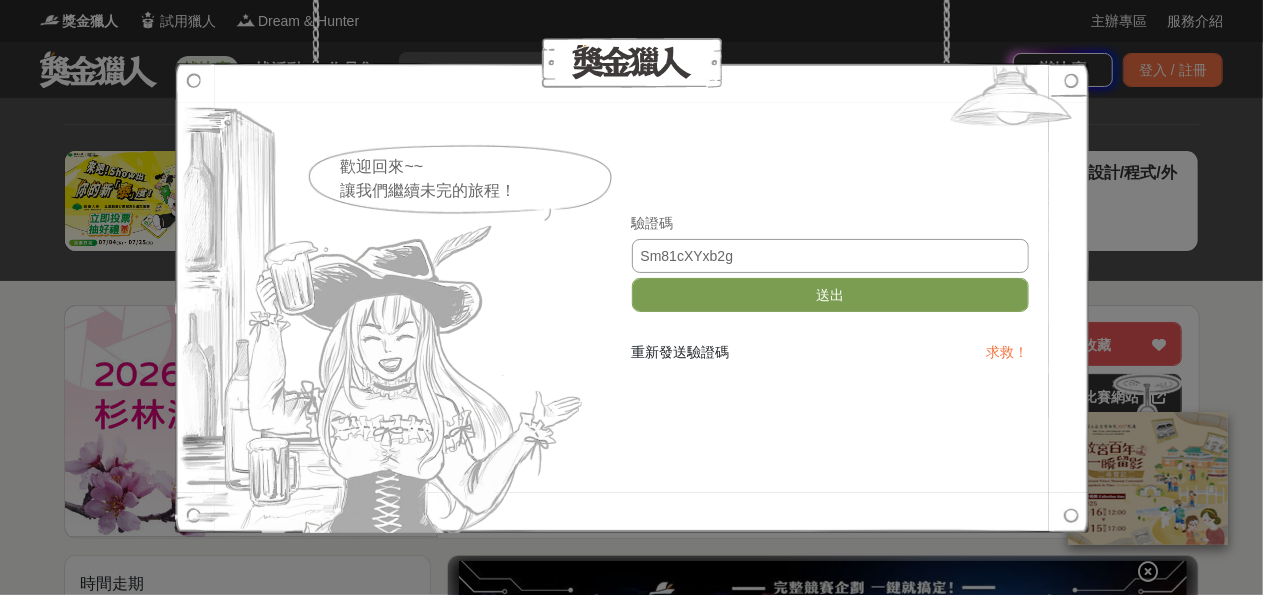 type on "Sm81cXYxb2g" 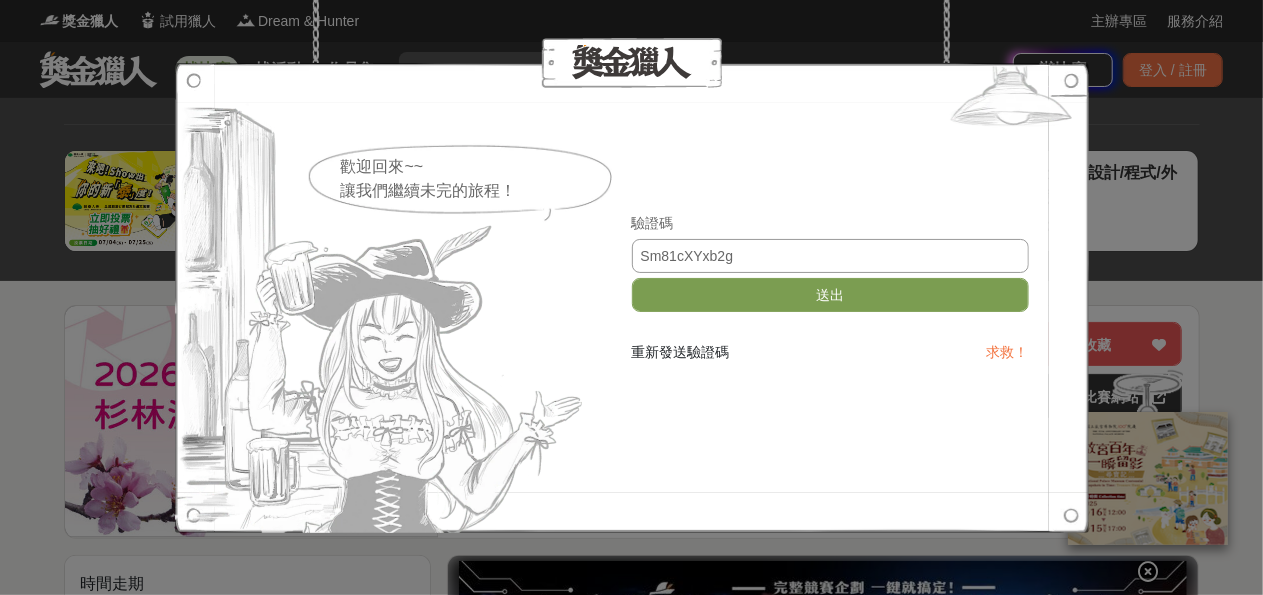 click on "送出" at bounding box center (830, 295) 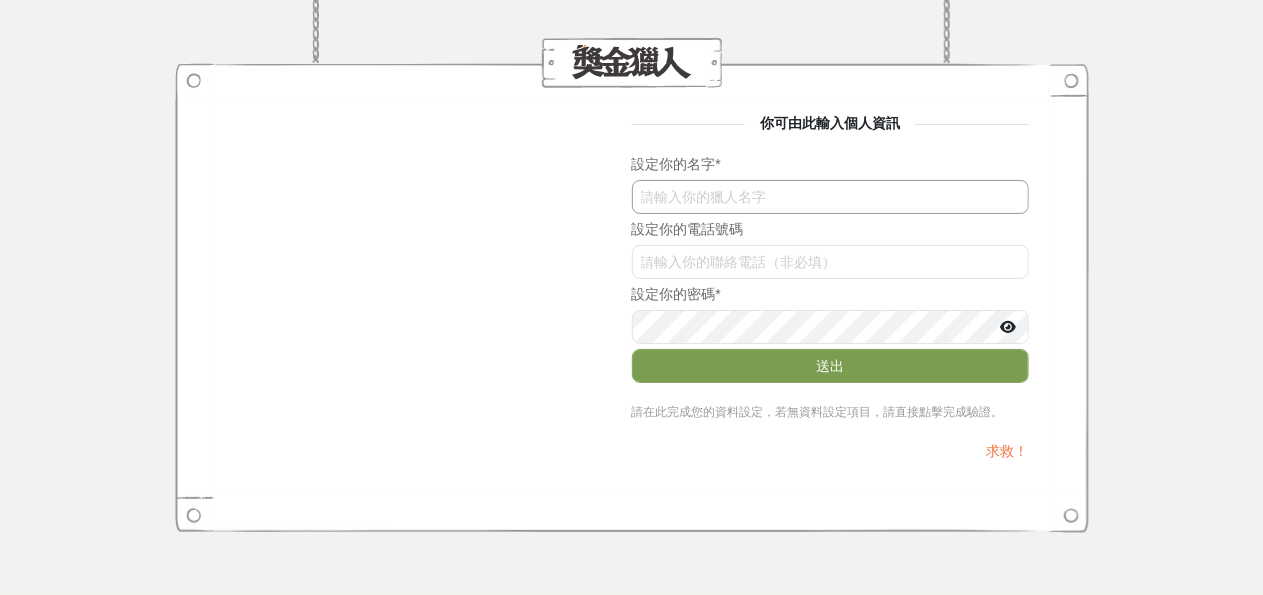 click at bounding box center [830, 197] 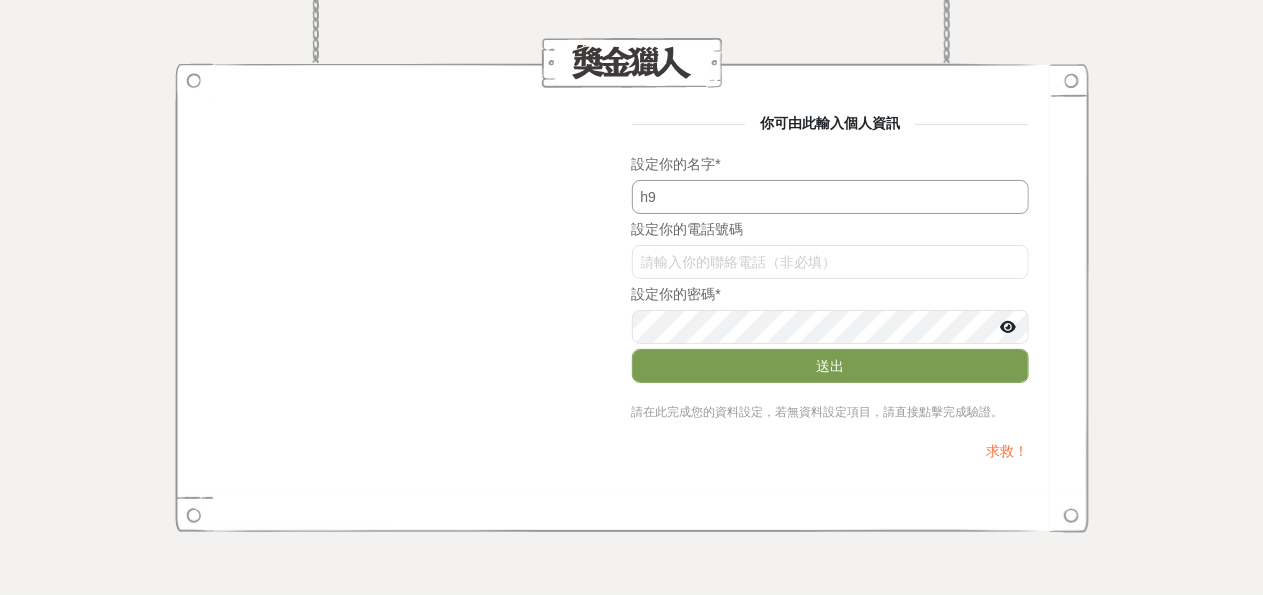 type on "h" 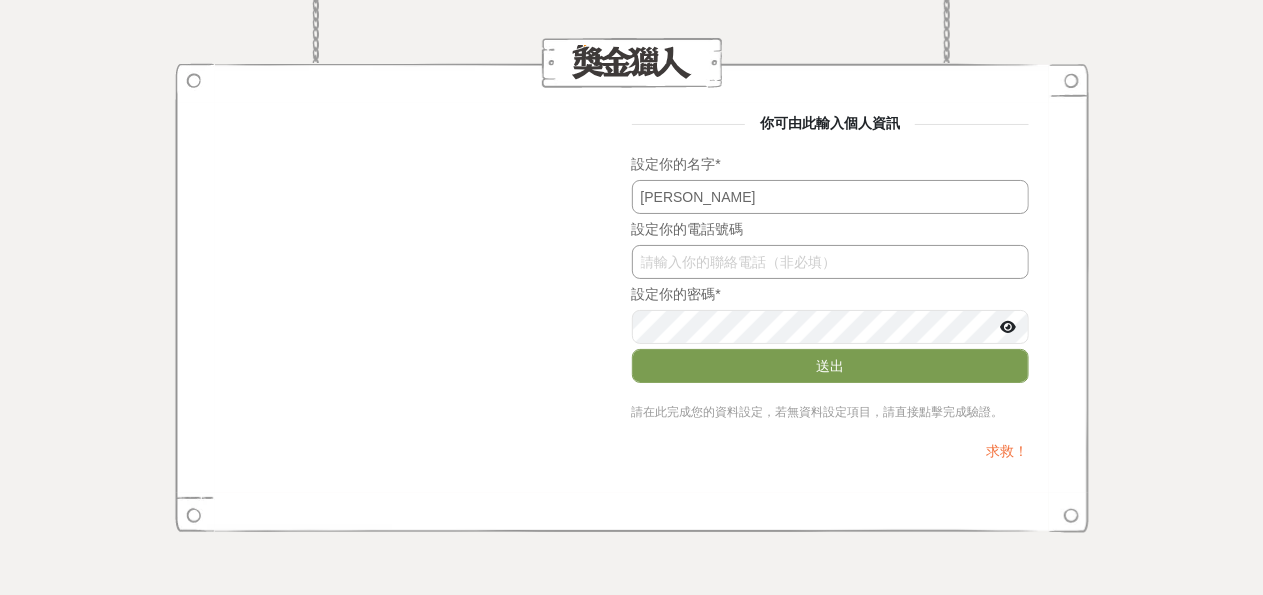 type on "[PERSON_NAME]" 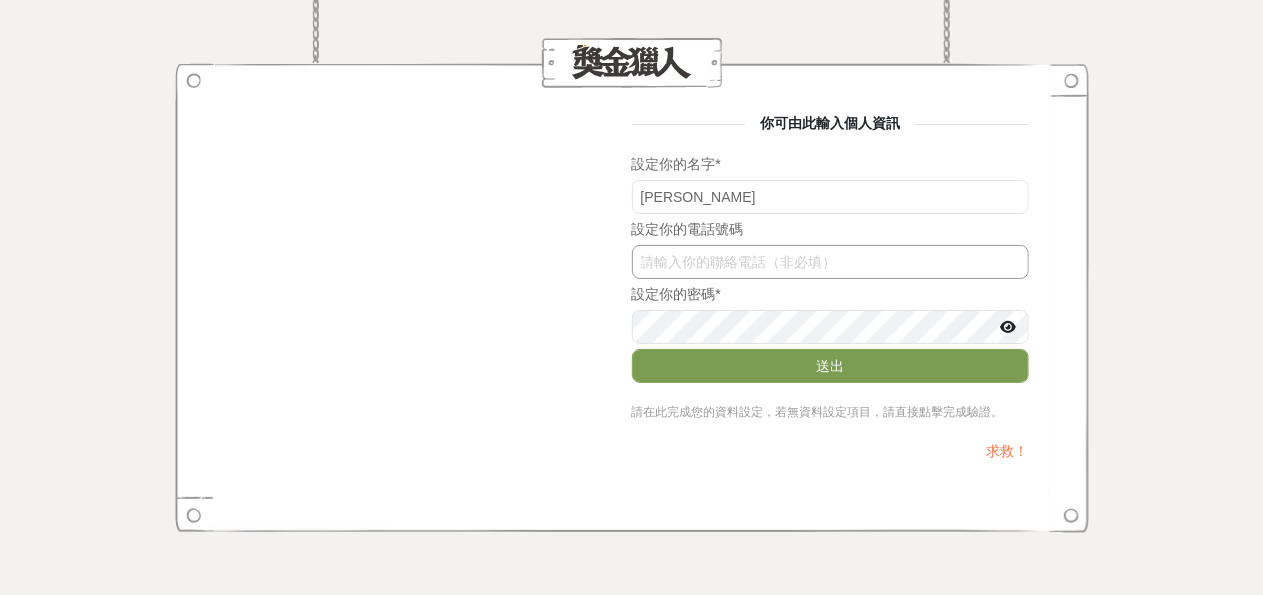 click on "Sm81cXYxb2g" at bounding box center (830, 262) 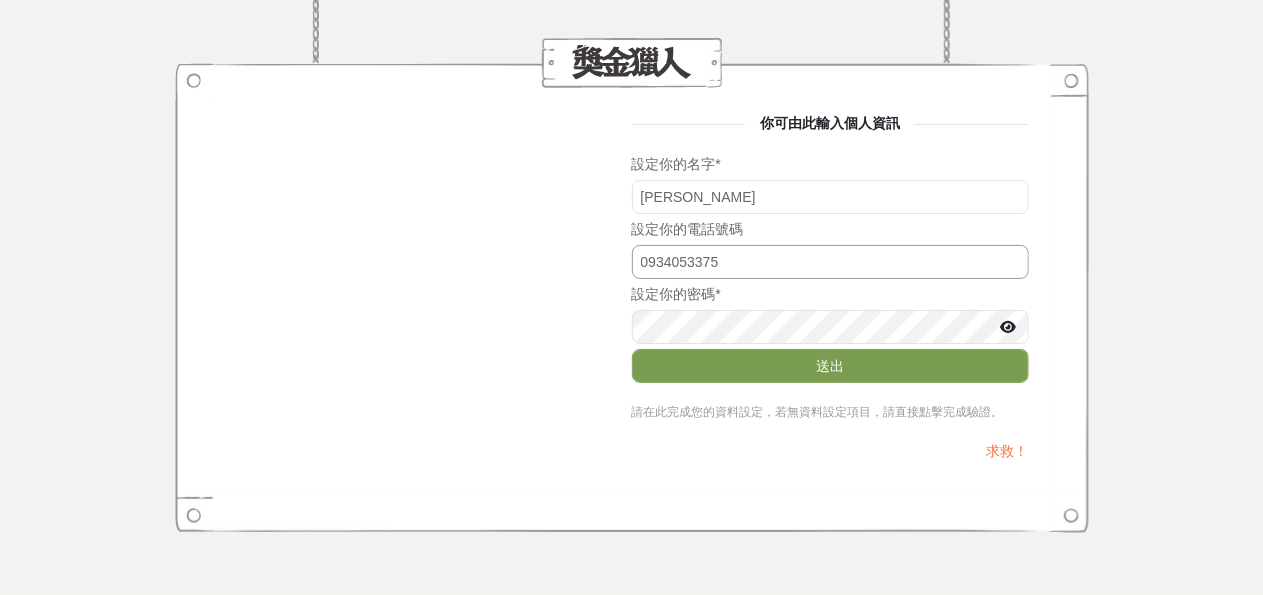 type on "0934053375" 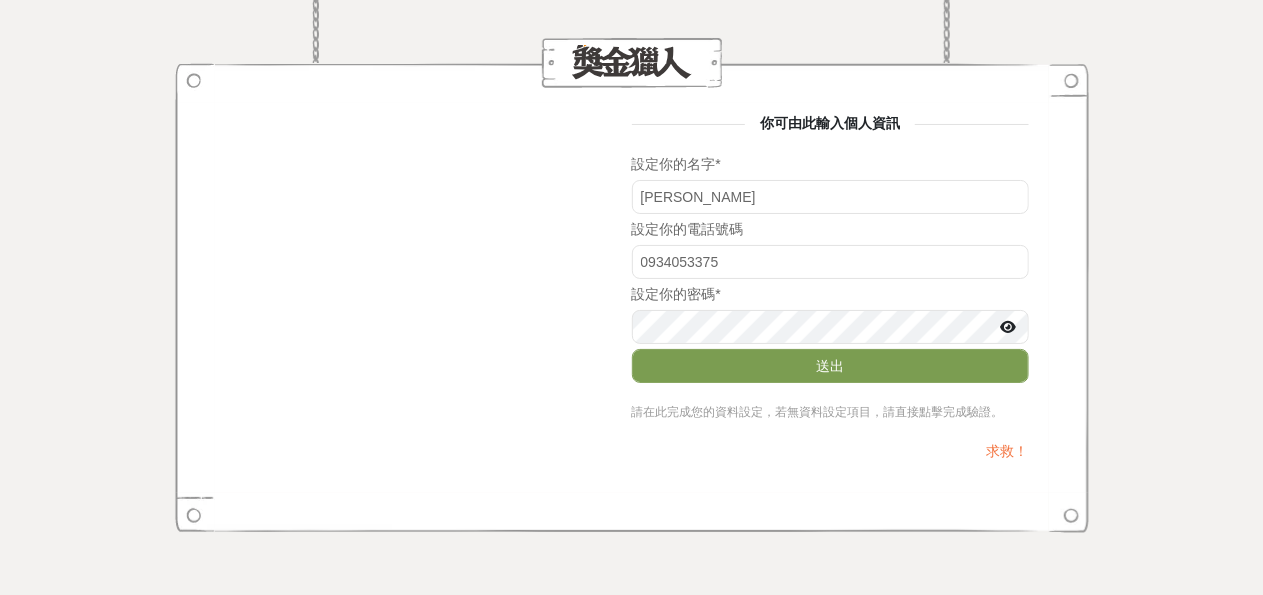 click at bounding box center (1009, 327) 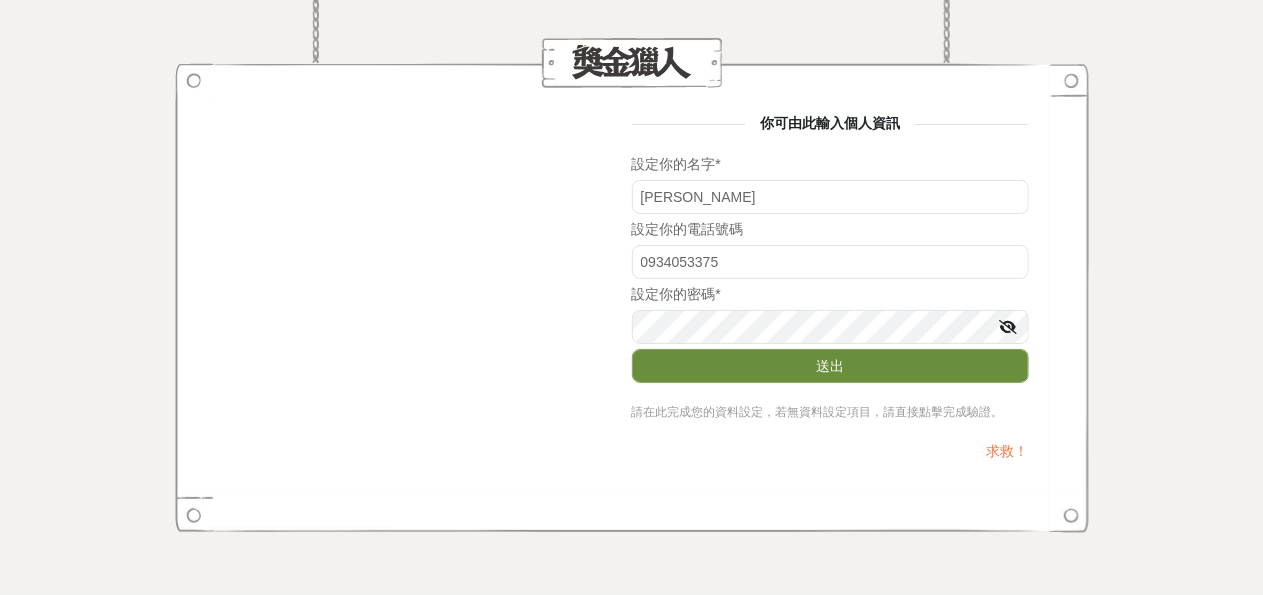 click on "送出" at bounding box center [830, 366] 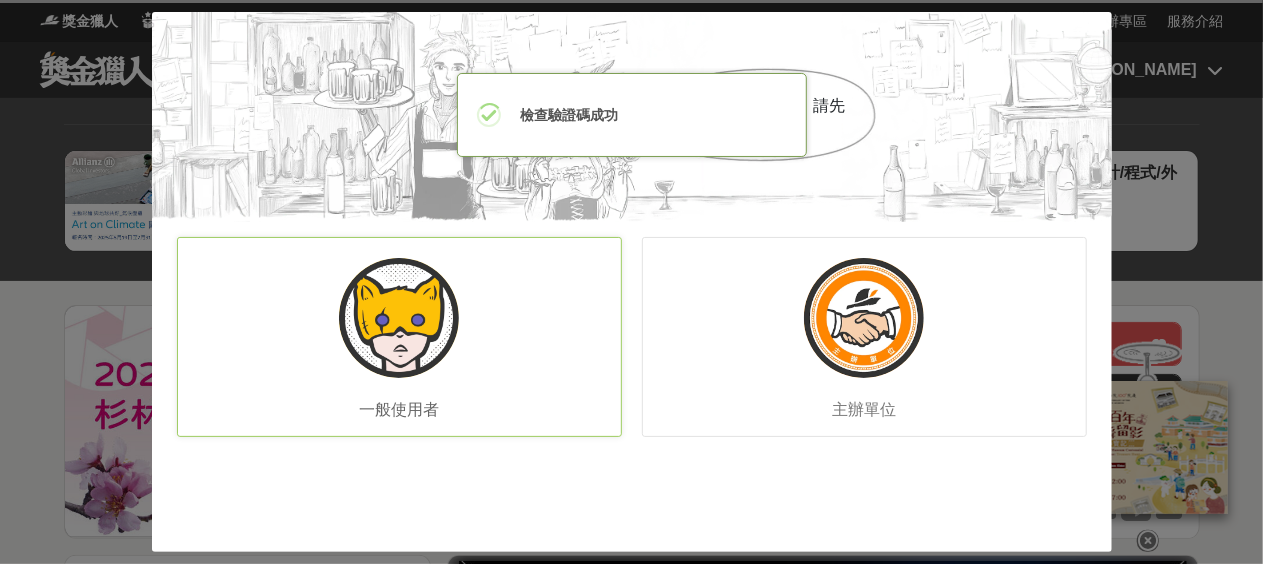 click on "一般使用者" at bounding box center (399, 337) 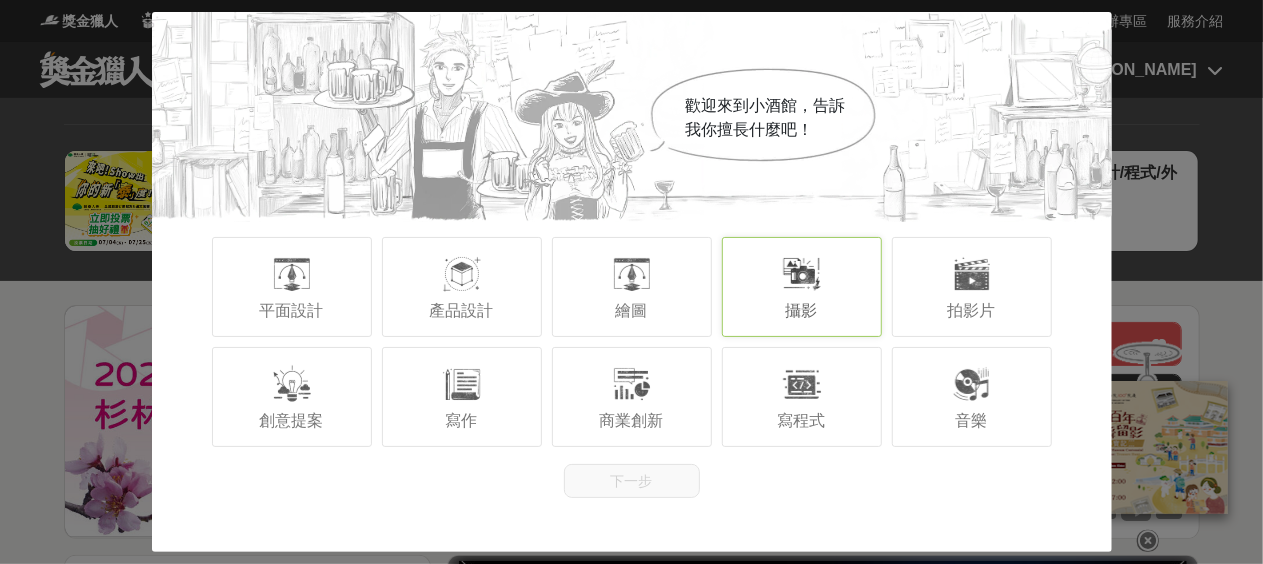 click on "攝影" at bounding box center [802, 287] 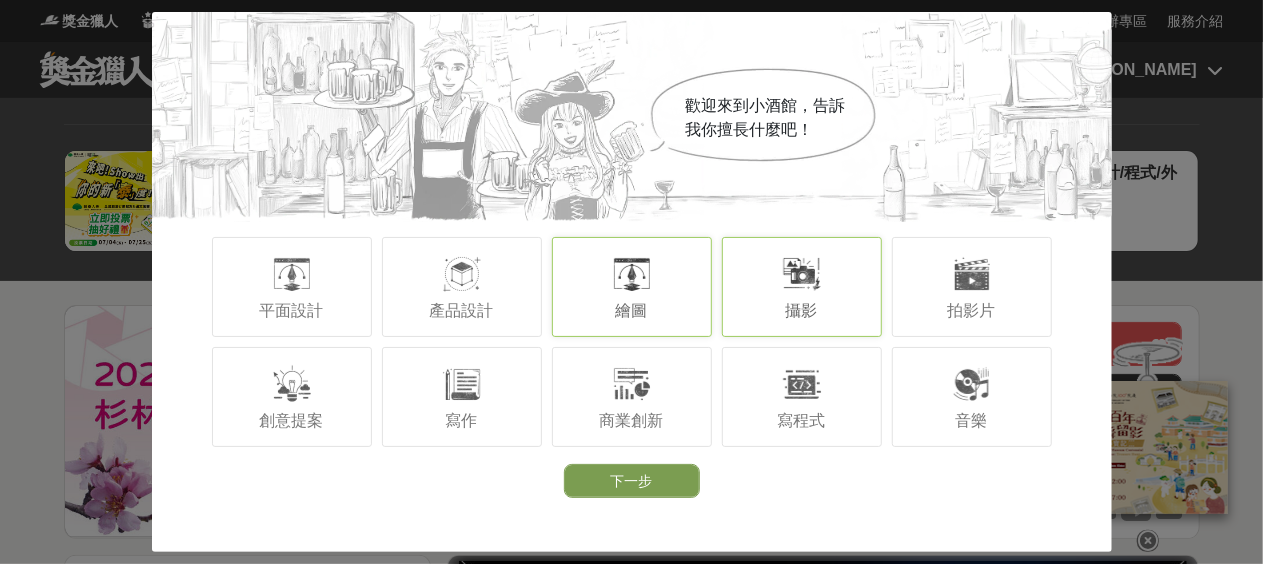 click on "繪圖" at bounding box center [632, 310] 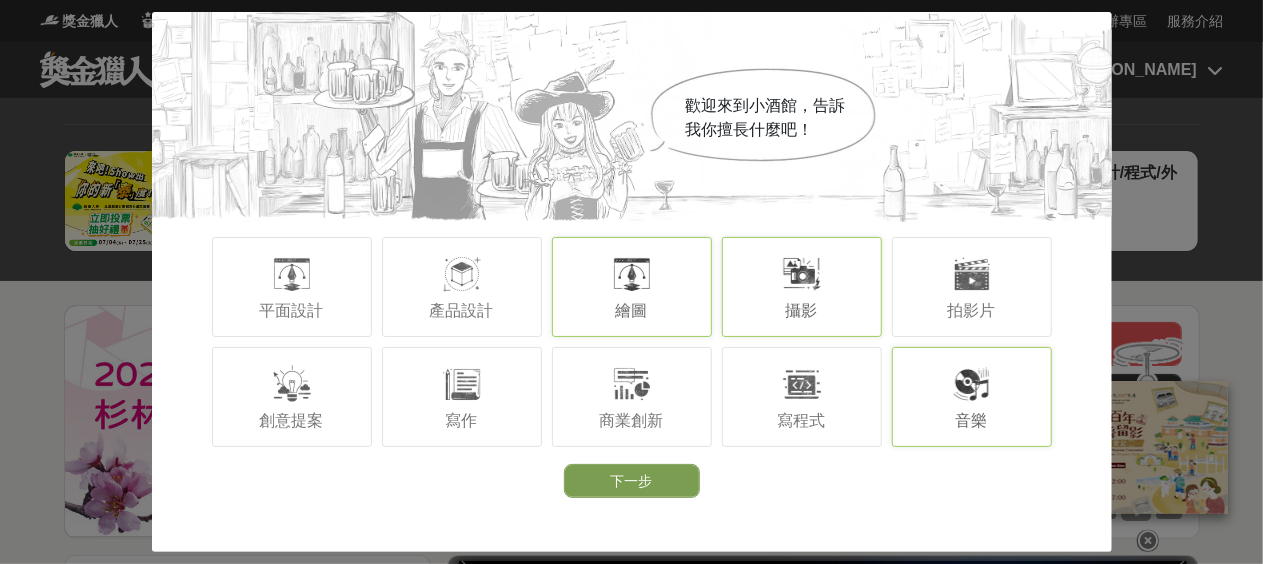 click on "音樂" at bounding box center [972, 397] 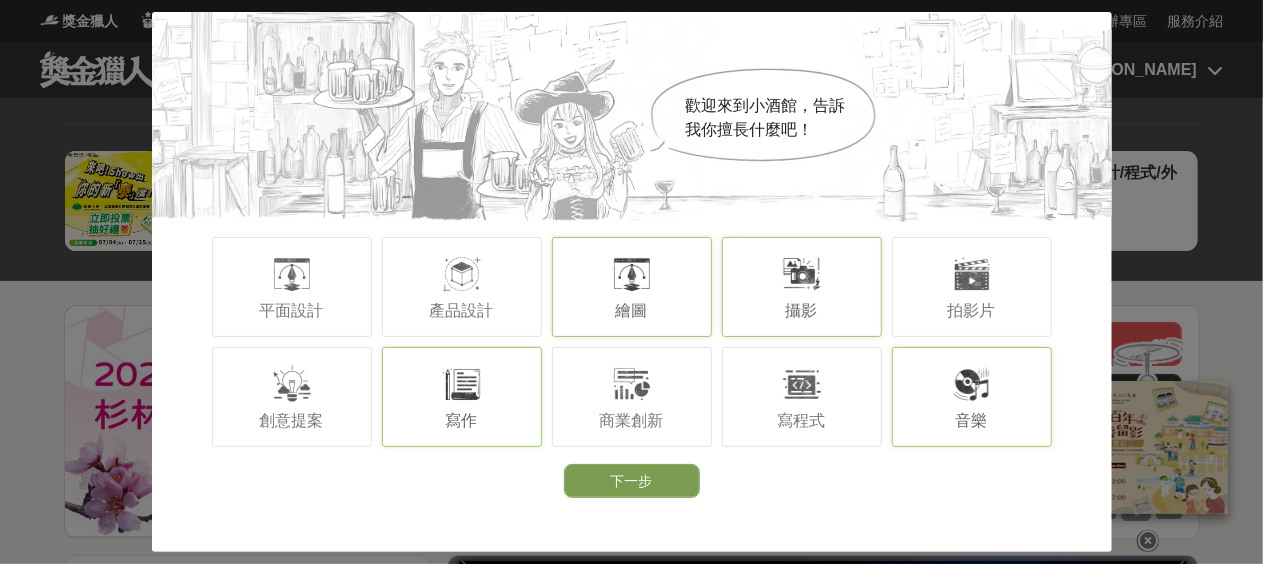 click on "寫作" at bounding box center [462, 397] 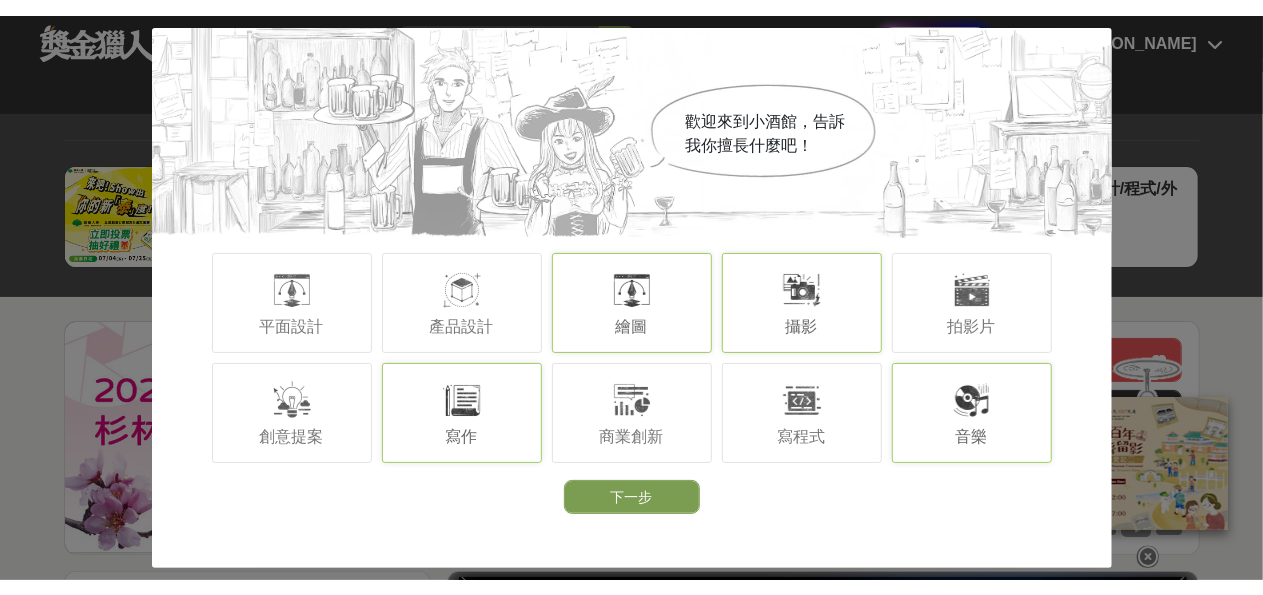 scroll, scrollTop: 300, scrollLeft: 0, axis: vertical 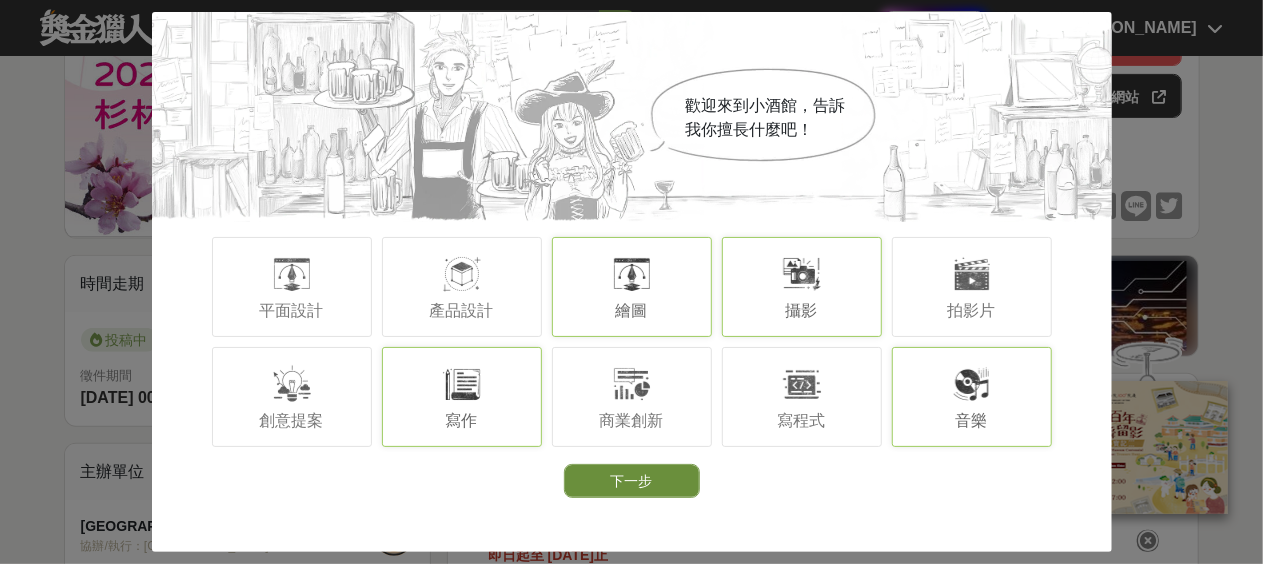 click on "下一步" at bounding box center [632, 481] 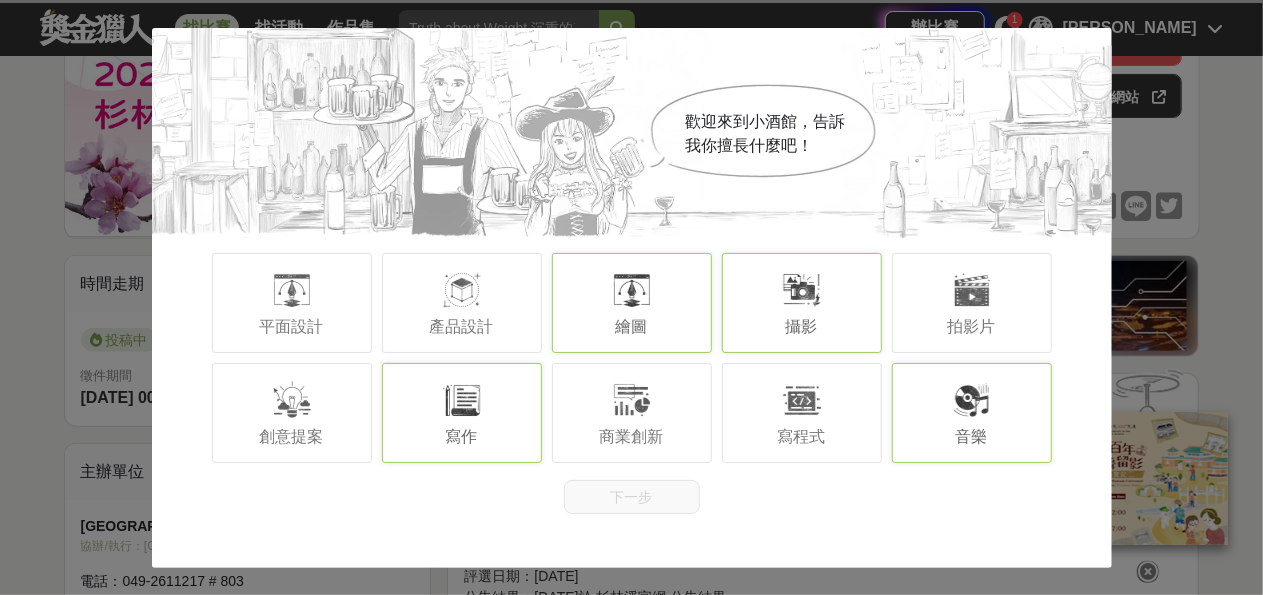 click on "歡迎來到小酒館，告訴我你擅長什麼吧！ 平面設計 產品設計 繪圖 攝影 拍影片 創意提案 寫作 商業創新 寫程式 音樂 下一步" at bounding box center (631, 297) 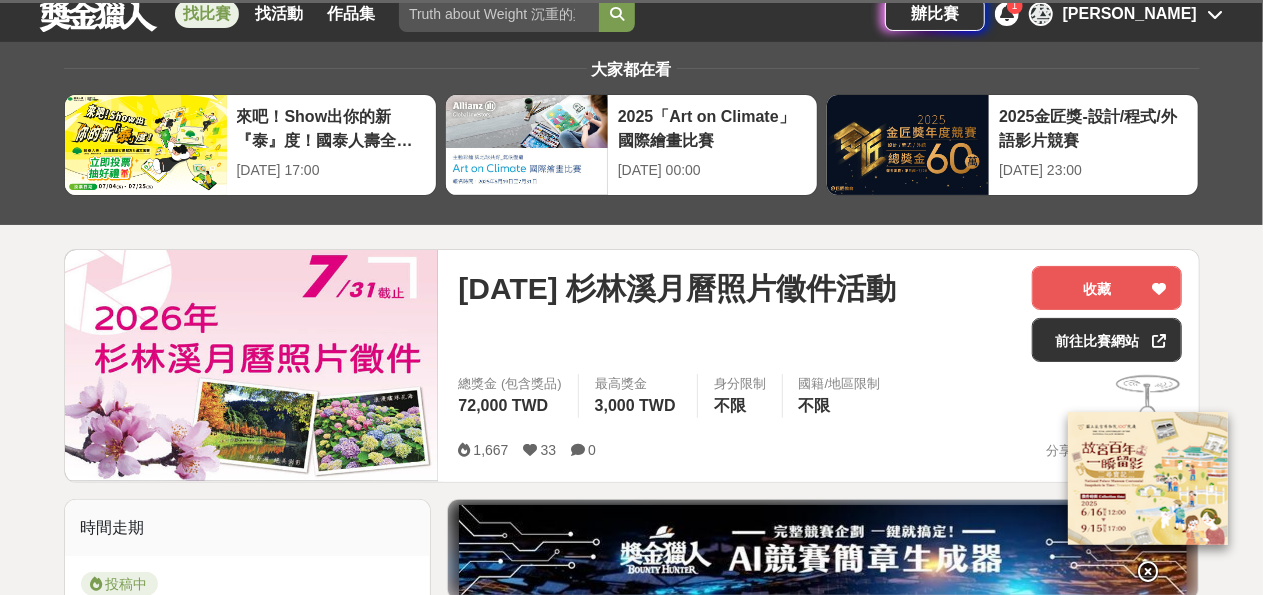 scroll, scrollTop: 0, scrollLeft: 0, axis: both 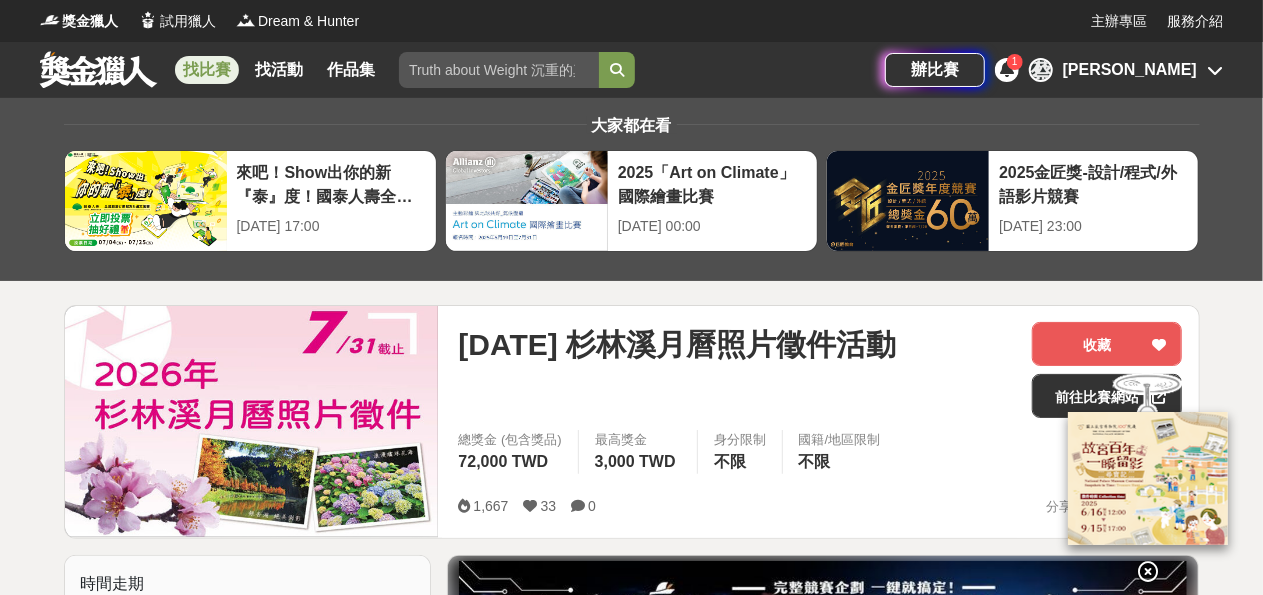 click at bounding box center [1007, 69] 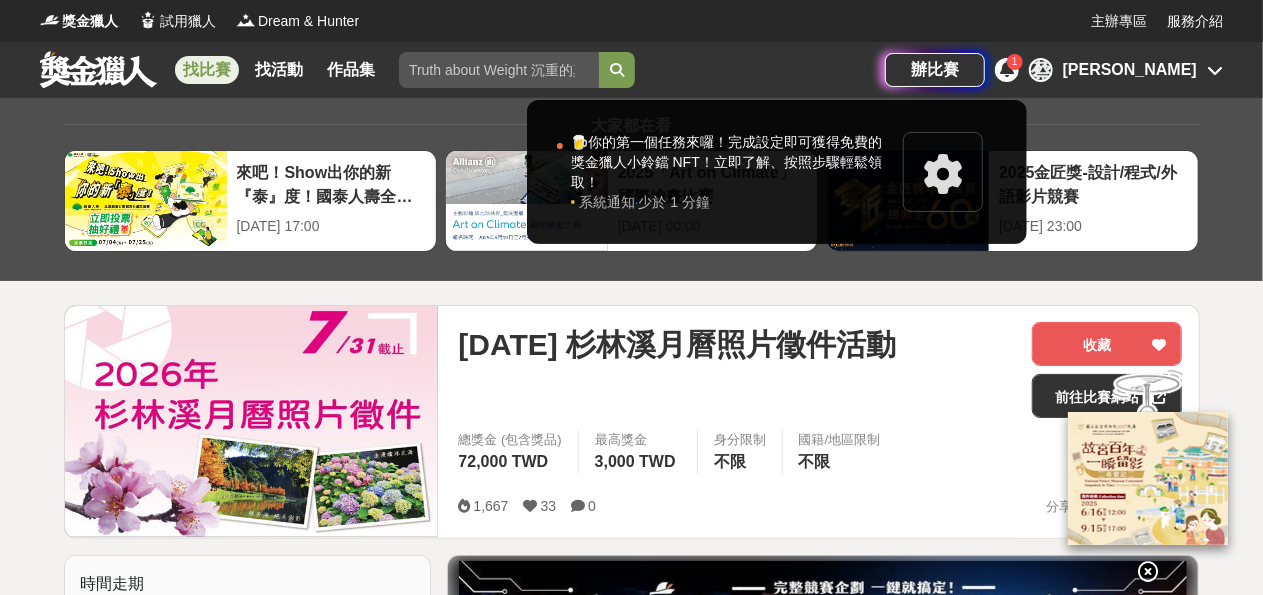 click at bounding box center [1007, 69] 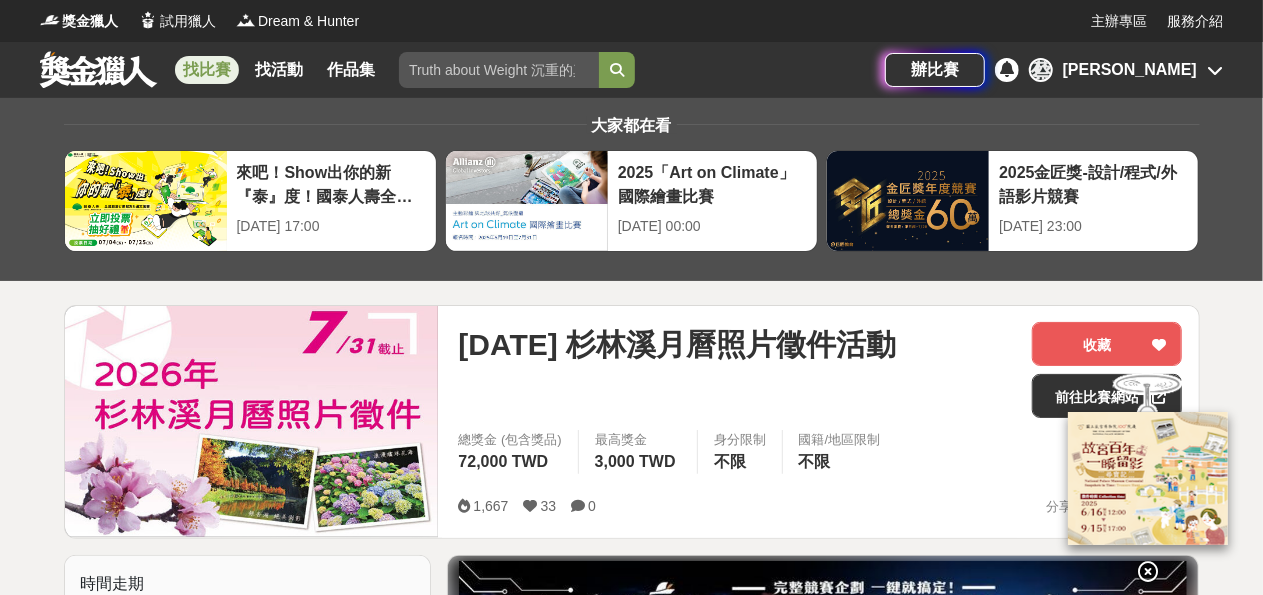 scroll, scrollTop: 100, scrollLeft: 0, axis: vertical 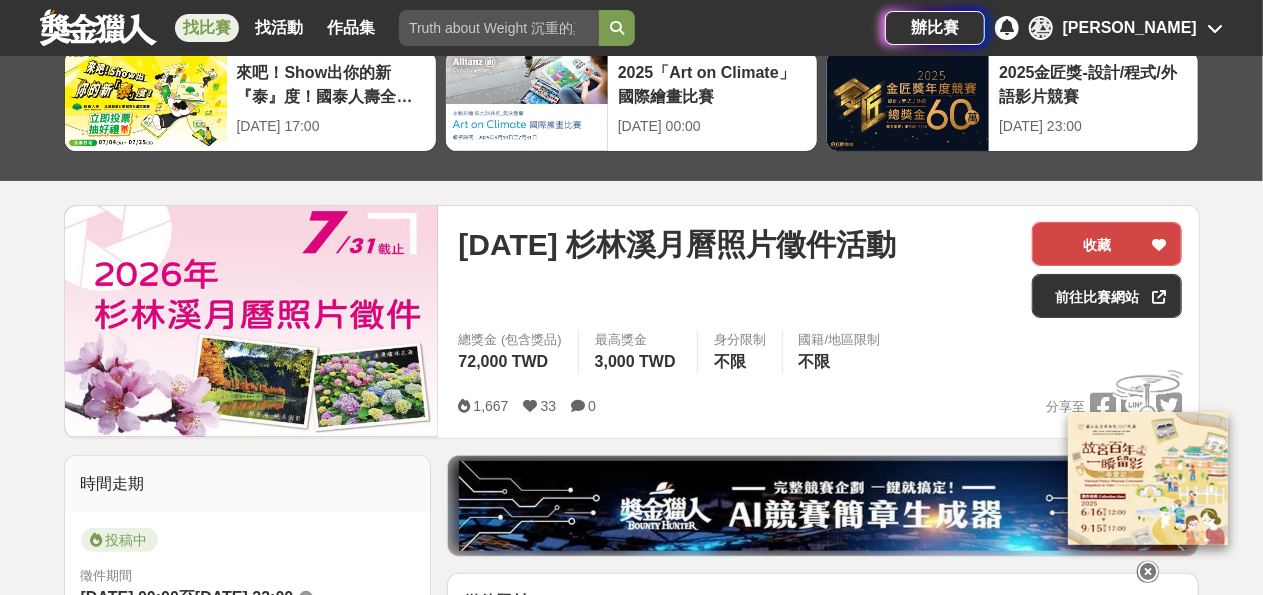 click on "收藏" at bounding box center [1107, 244] 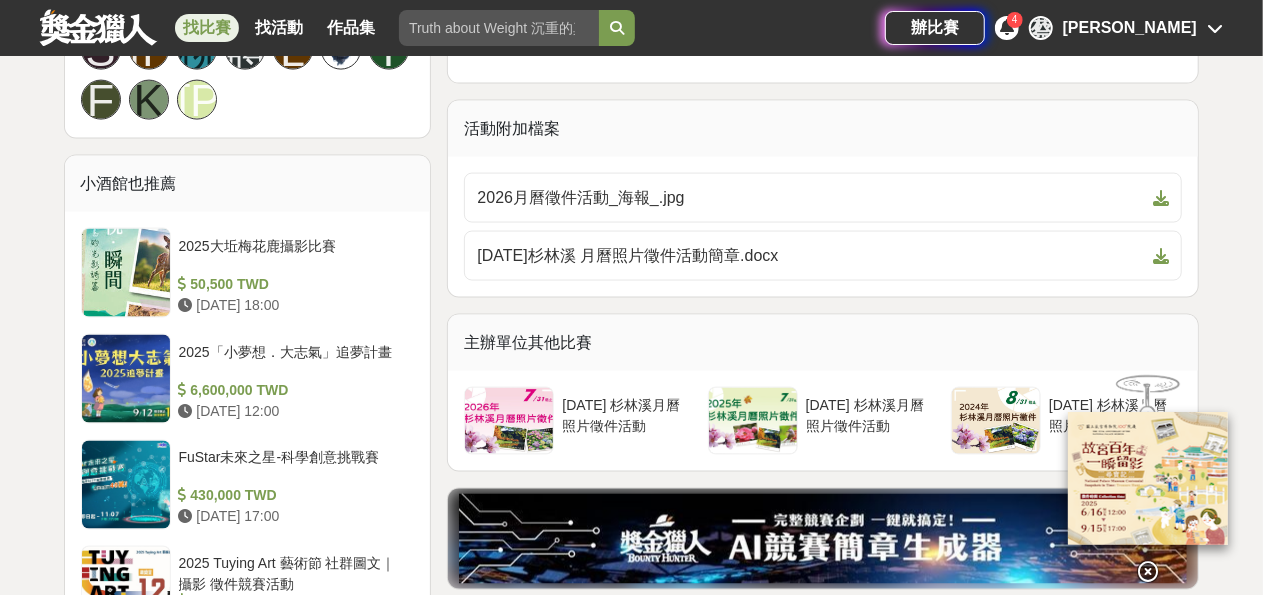 scroll, scrollTop: 1600, scrollLeft: 0, axis: vertical 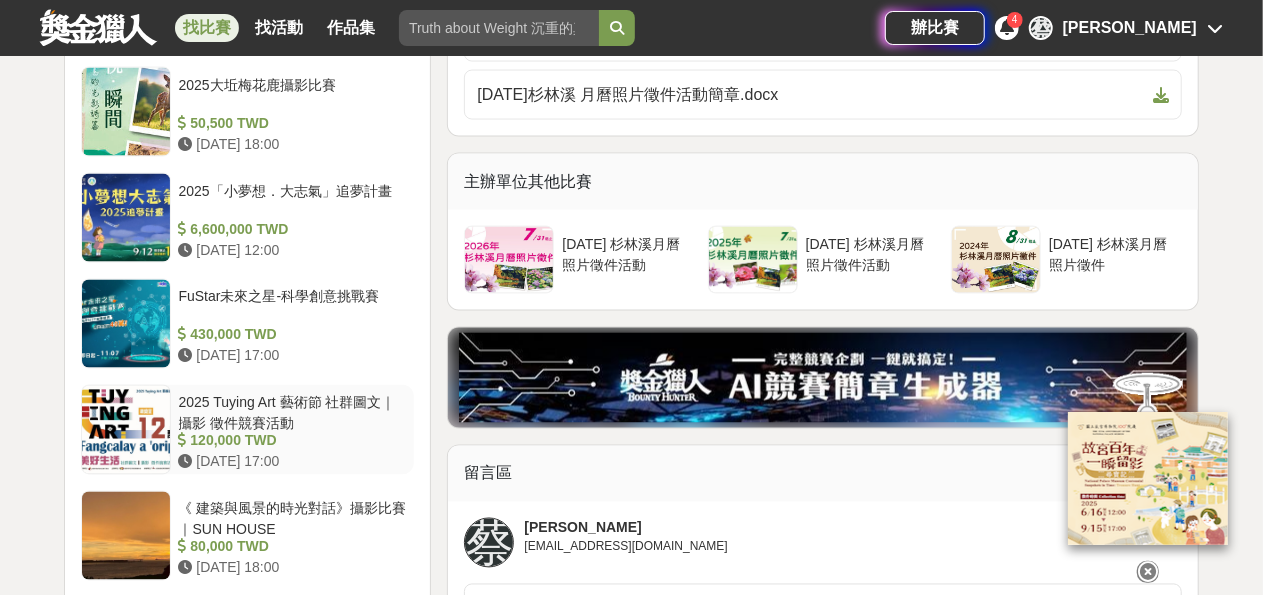 click on "2025 Tuying Art 藝術節 社群圖文｜攝影 徵件競賽活動" at bounding box center (293, 412) 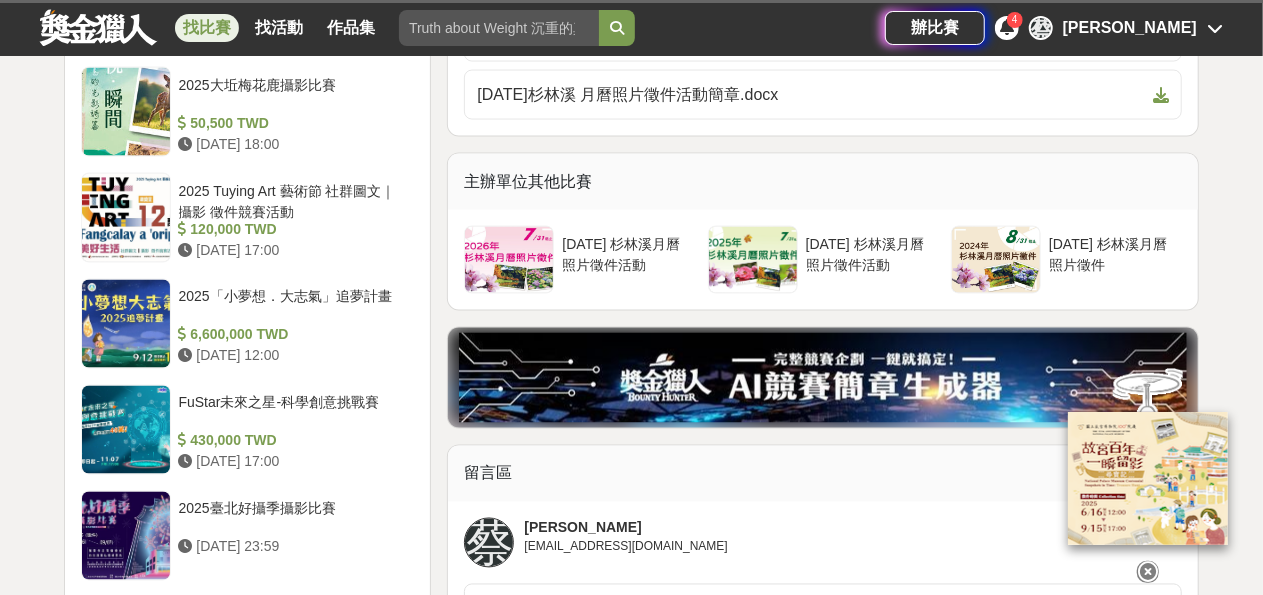 scroll, scrollTop: 1534, scrollLeft: 0, axis: vertical 